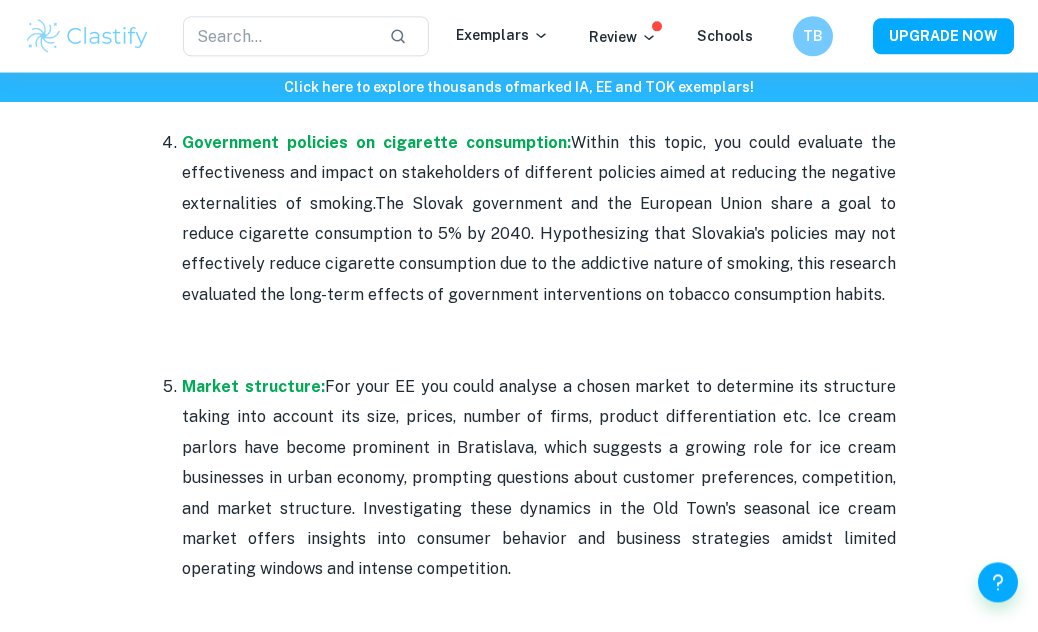 scroll, scrollTop: 1724, scrollLeft: 0, axis: vertical 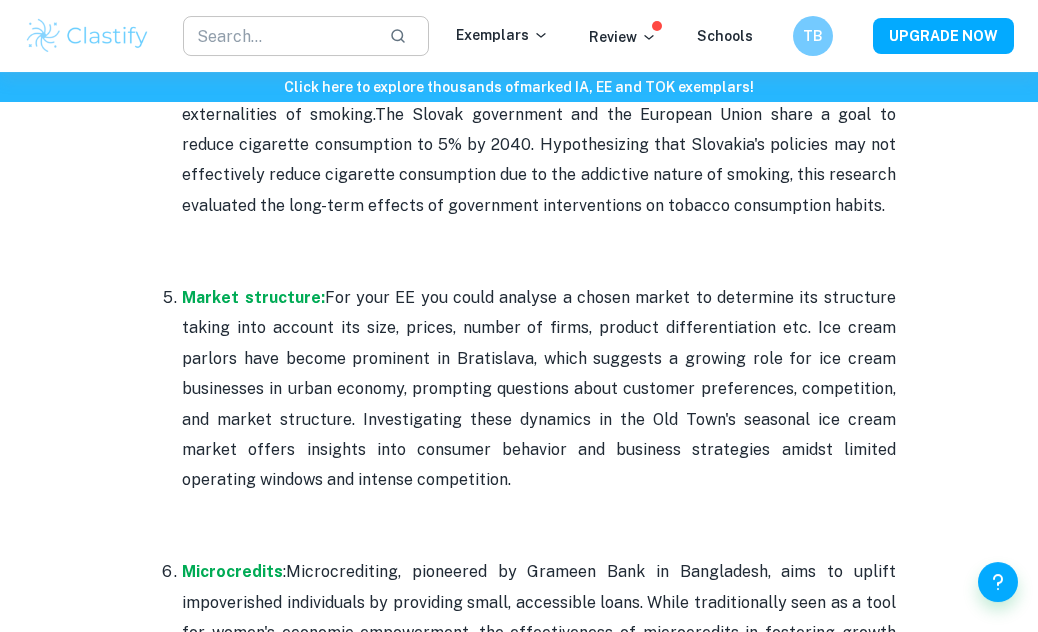 click at bounding box center (278, 36) 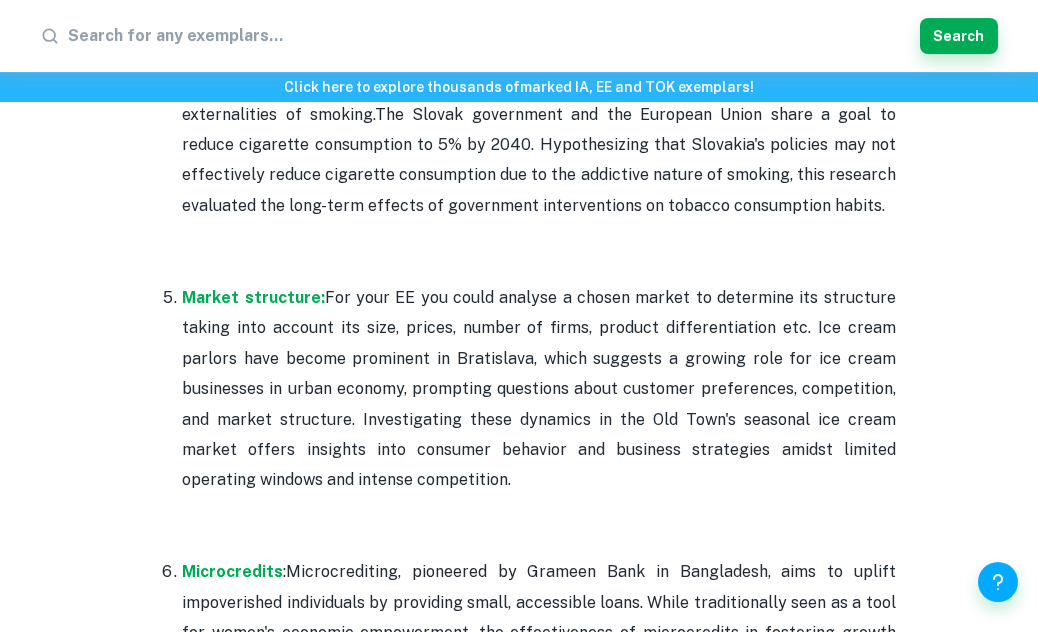 scroll, scrollTop: 1813, scrollLeft: 0, axis: vertical 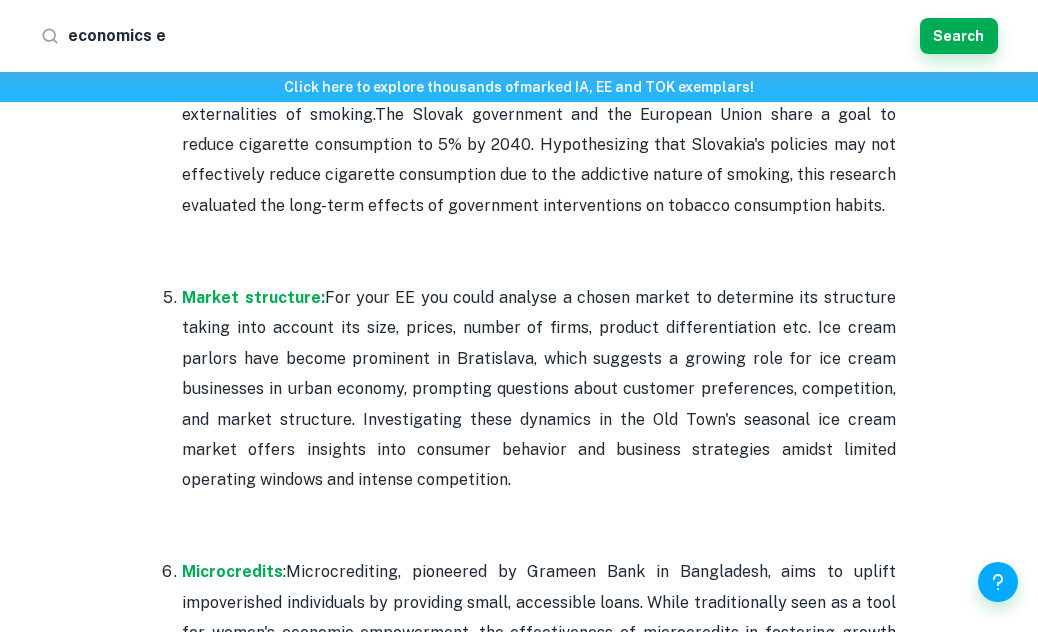 type on "economics ee" 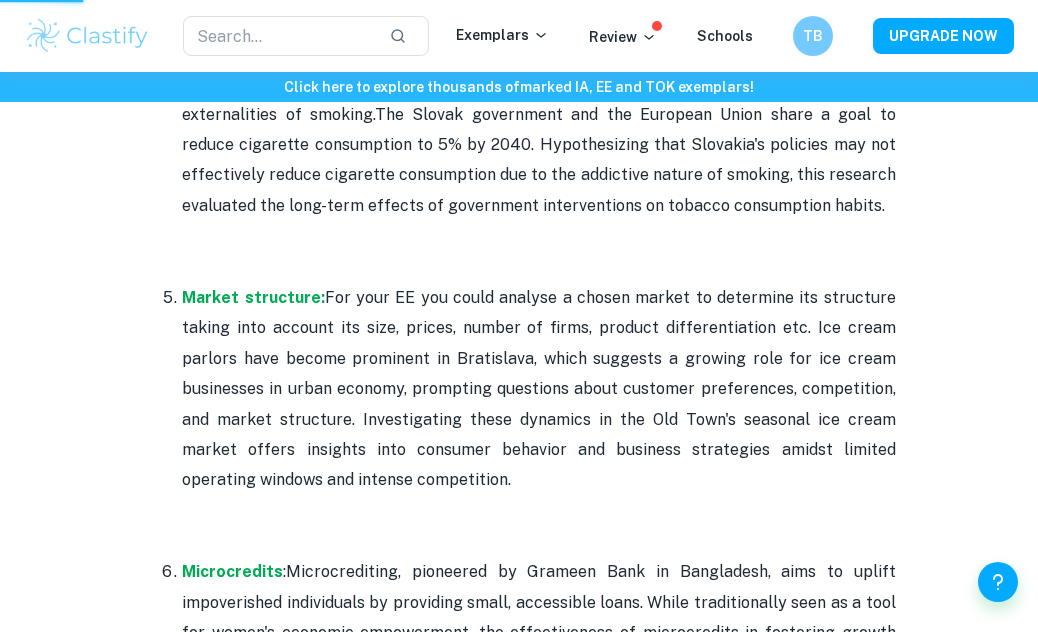 scroll, scrollTop: 0, scrollLeft: 0, axis: both 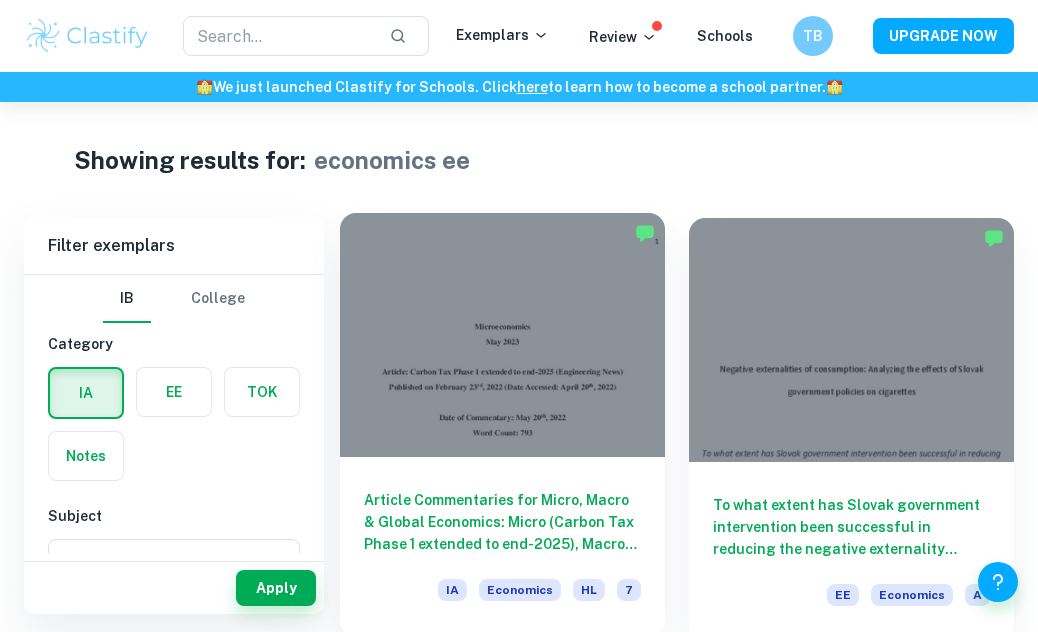 click at bounding box center (502, 335) 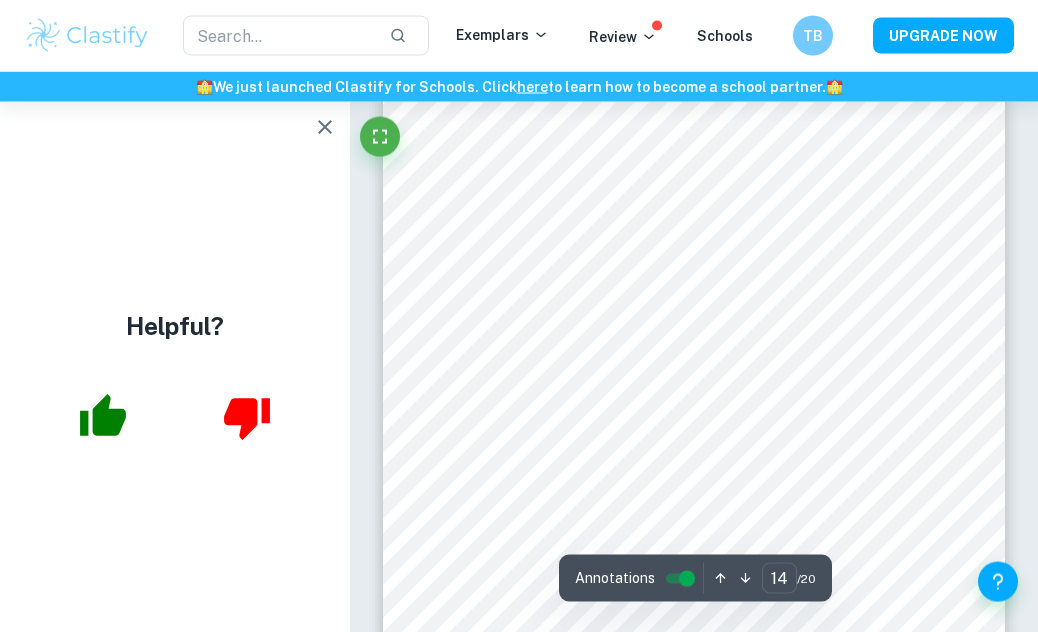 scroll, scrollTop: 10957, scrollLeft: 0, axis: vertical 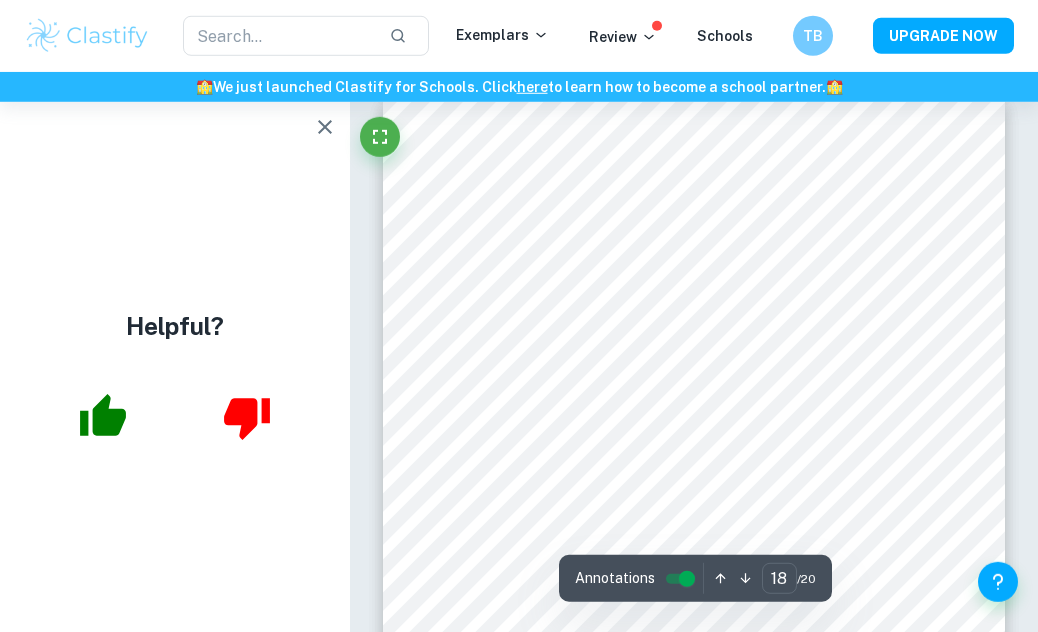 type on "19" 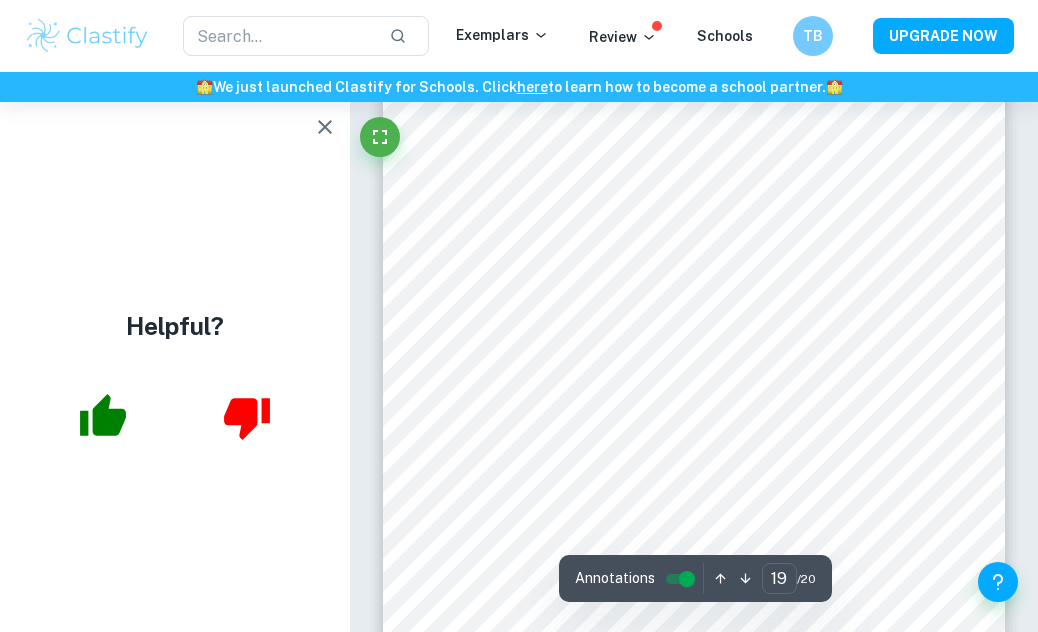 scroll, scrollTop: 15328, scrollLeft: 0, axis: vertical 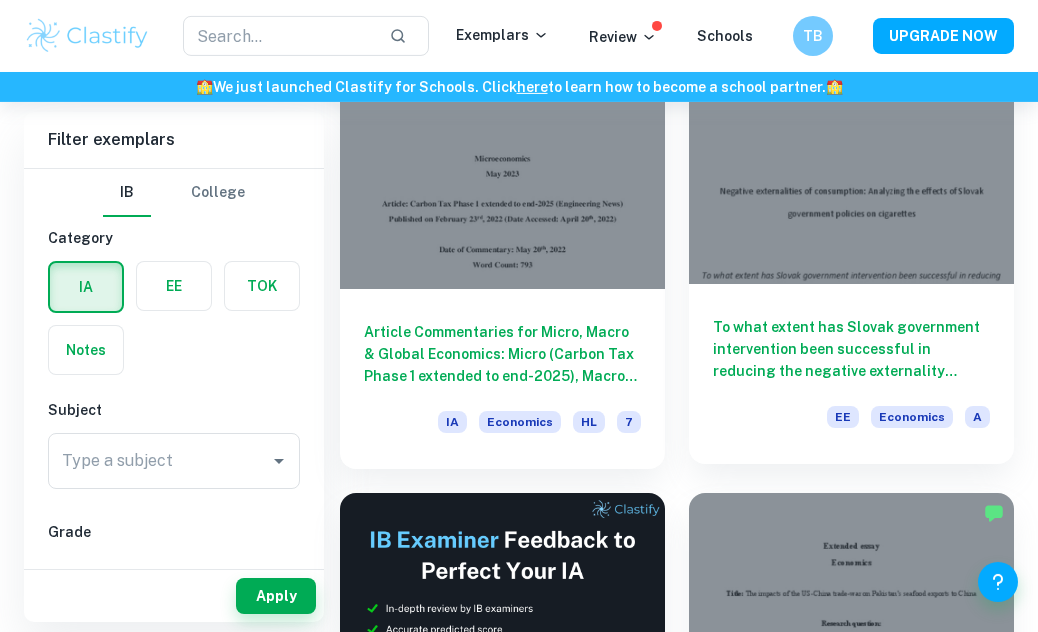 click on "To what extent has Slovak government intervention been successful in reducing the negative externality resulting from cigarette consumption in Slovakia? EE Economics A" at bounding box center [851, 374] 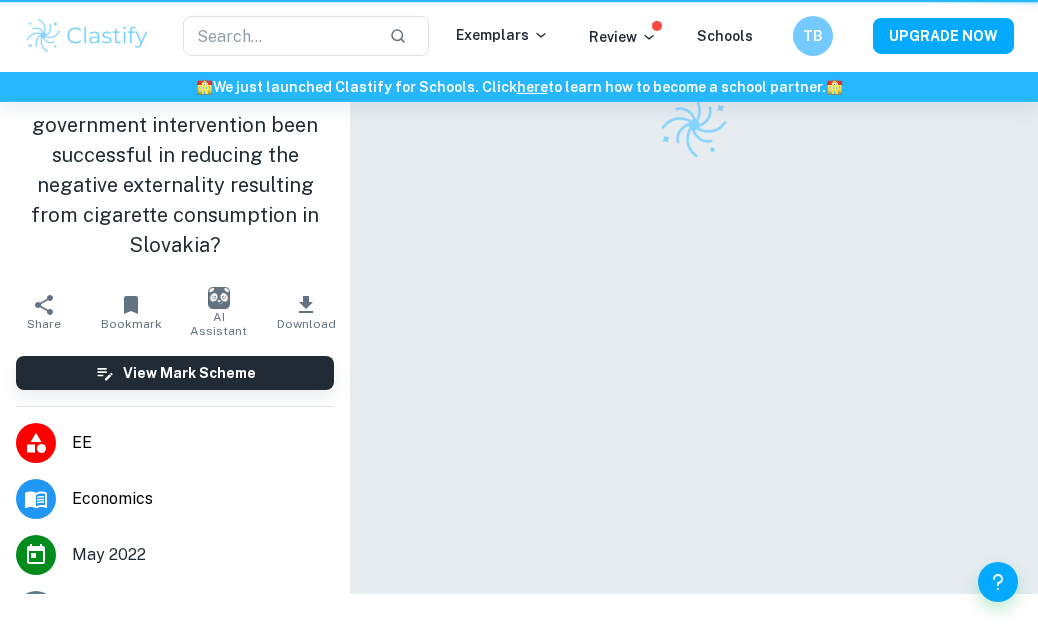 scroll, scrollTop: 0, scrollLeft: 0, axis: both 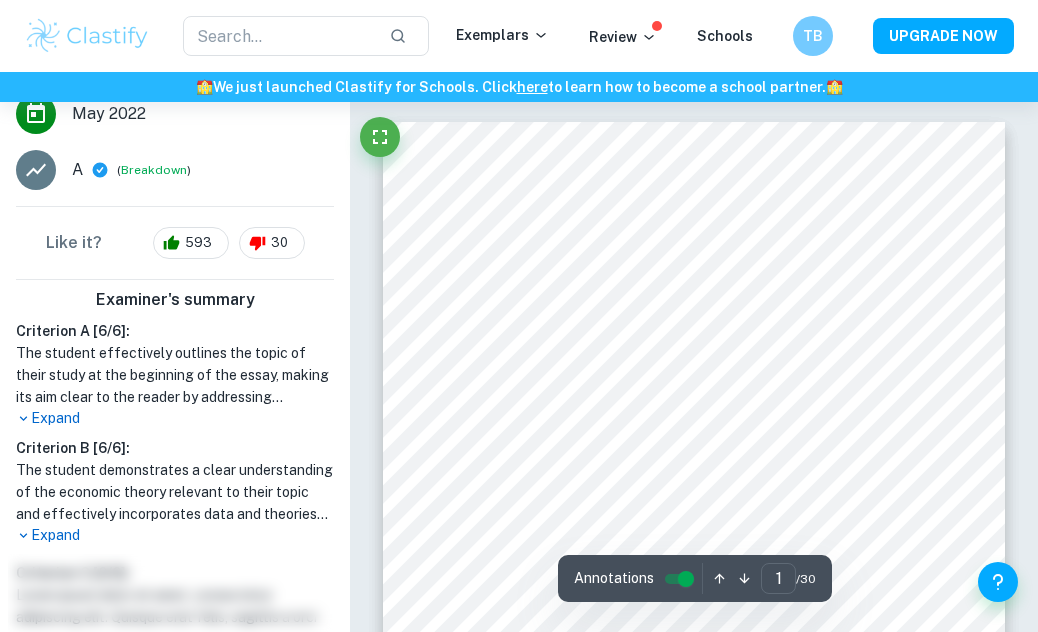 click on "Expand" at bounding box center [175, 535] 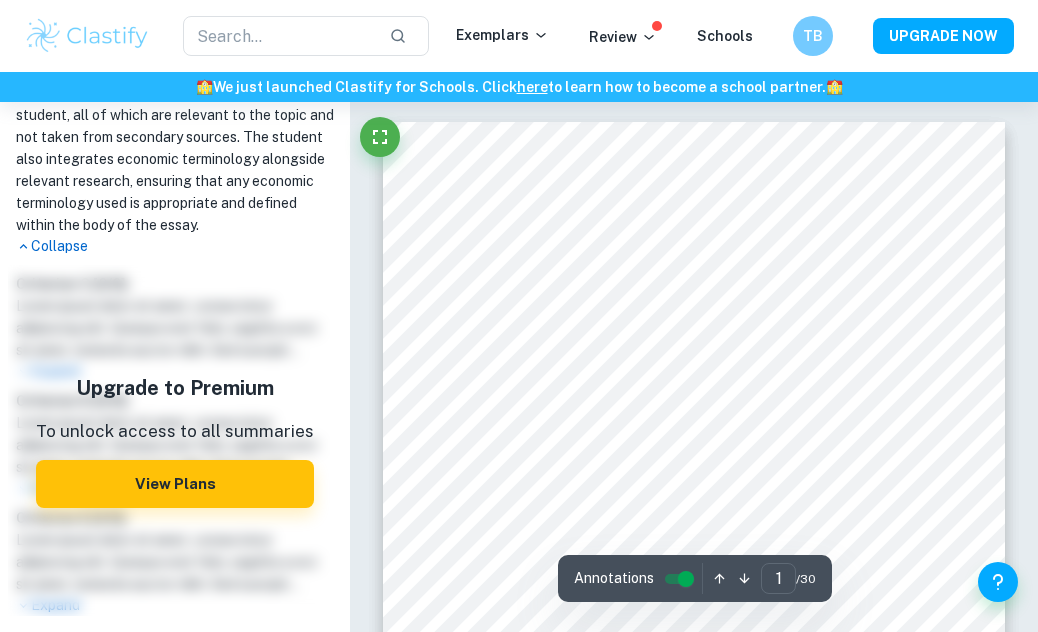 scroll, scrollTop: 1051, scrollLeft: 0, axis: vertical 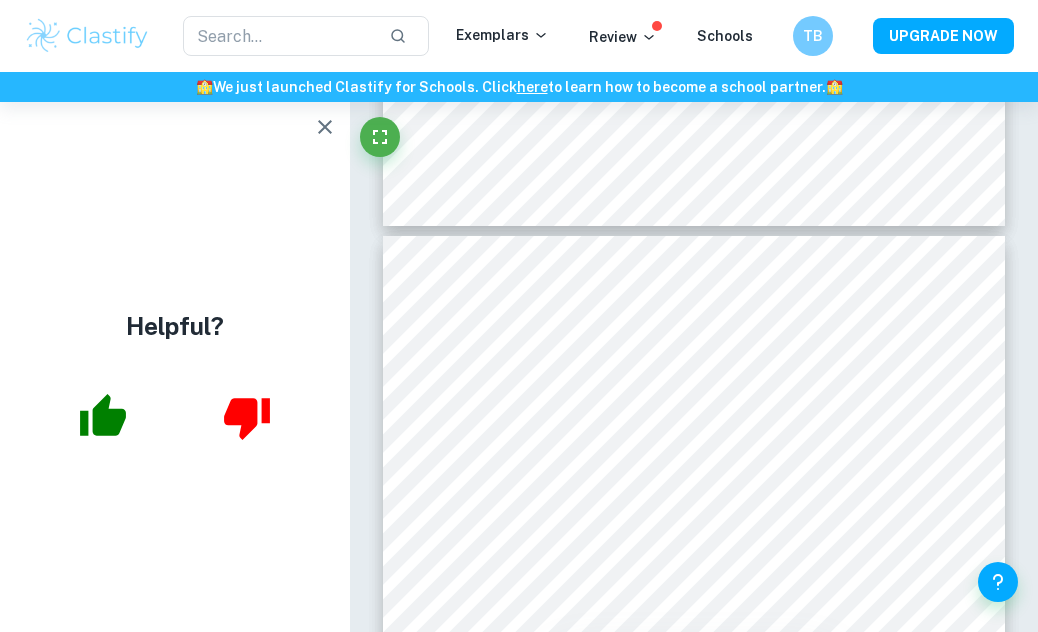 click 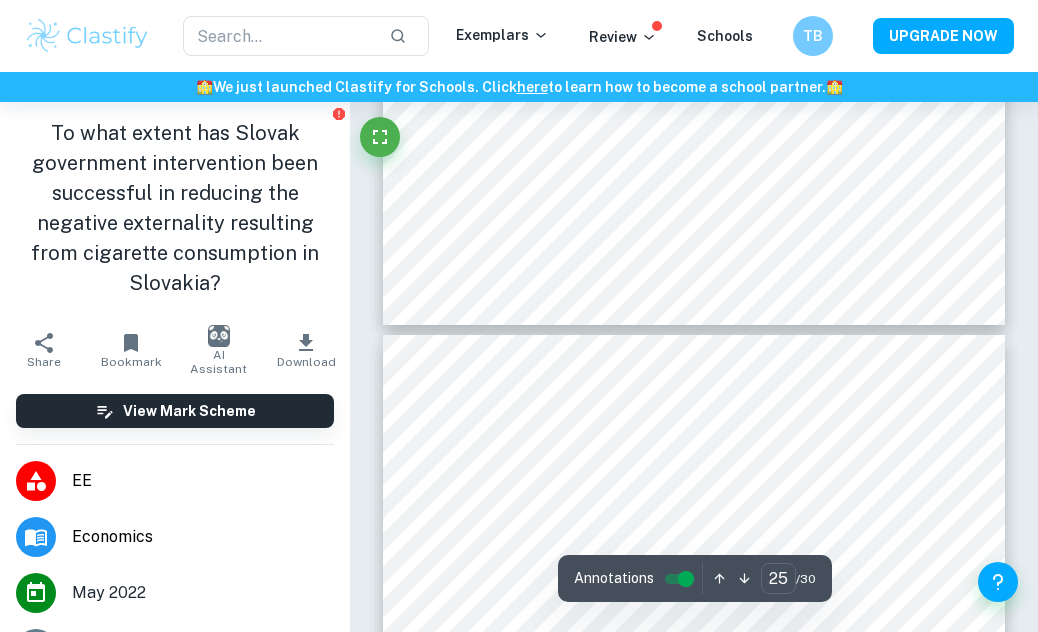 type on "24" 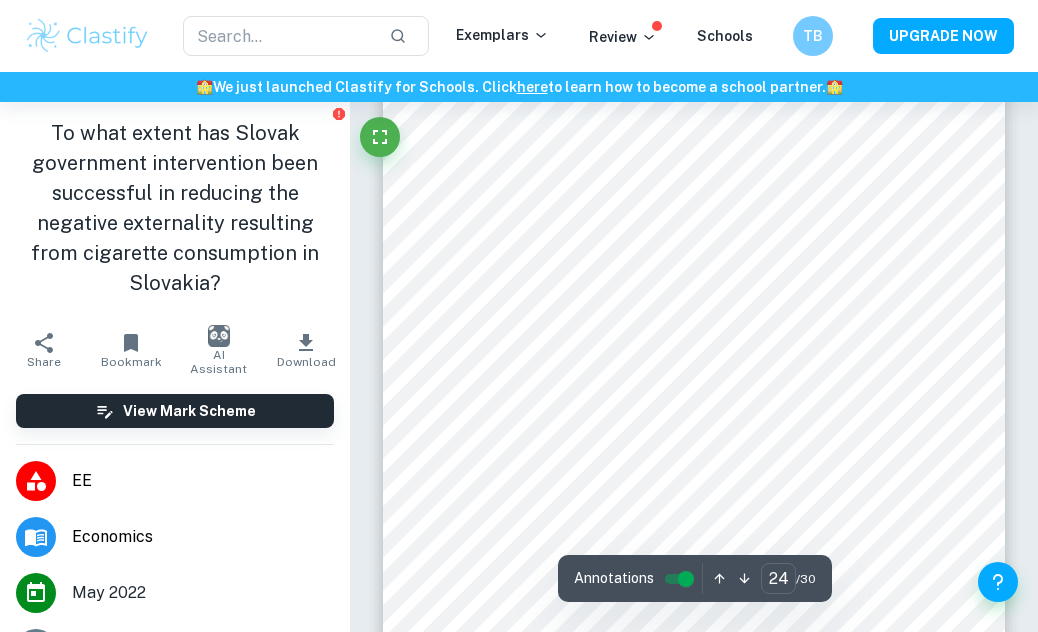 scroll, scrollTop: 19452, scrollLeft: 0, axis: vertical 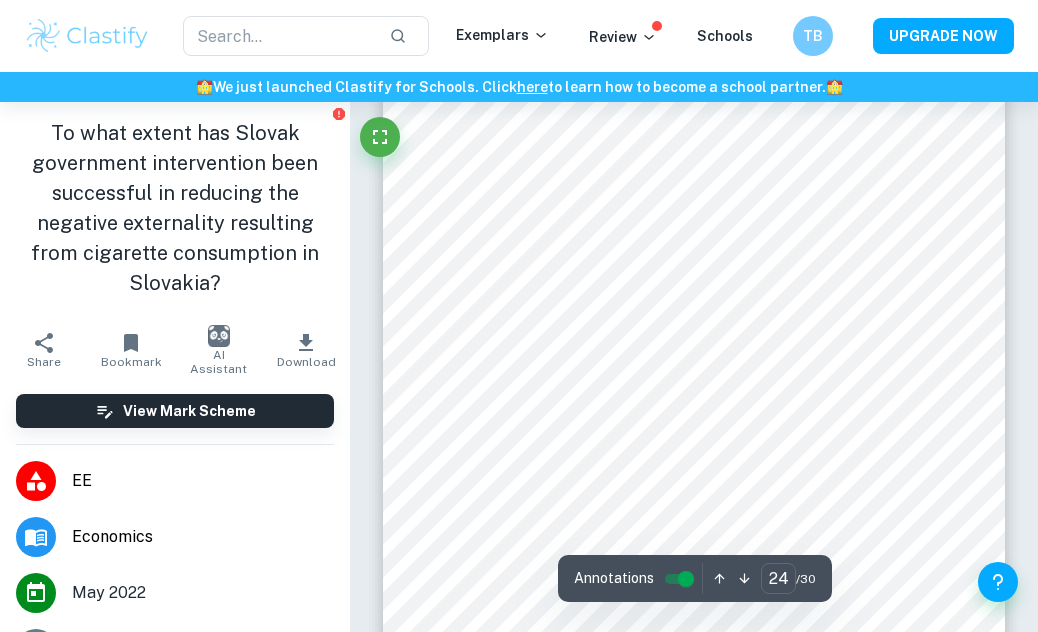 click at bounding box center [694, 183] 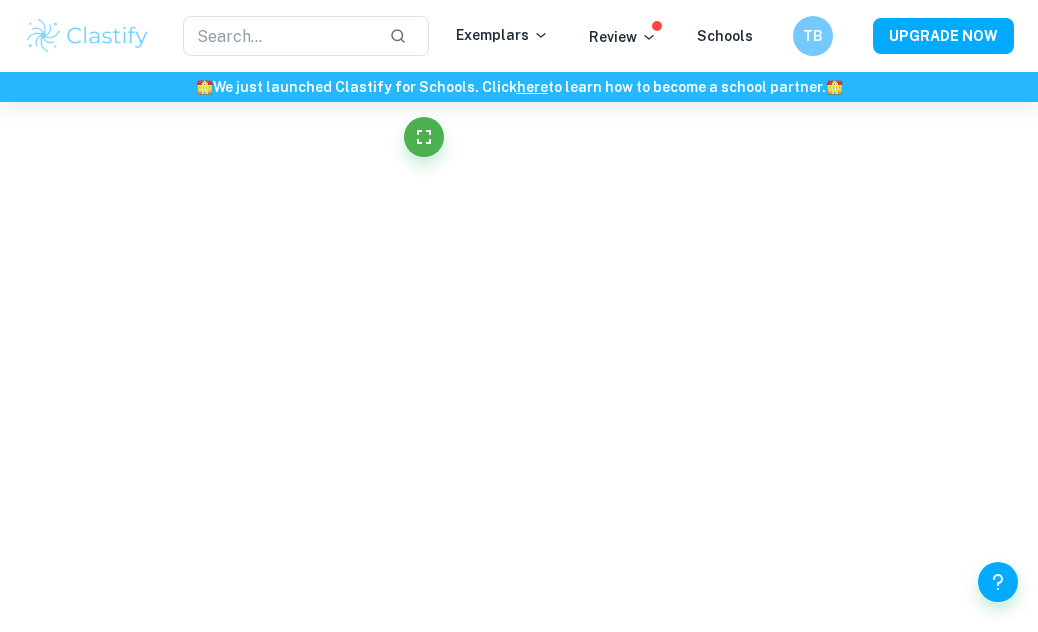 scroll, scrollTop: 19390, scrollLeft: 0, axis: vertical 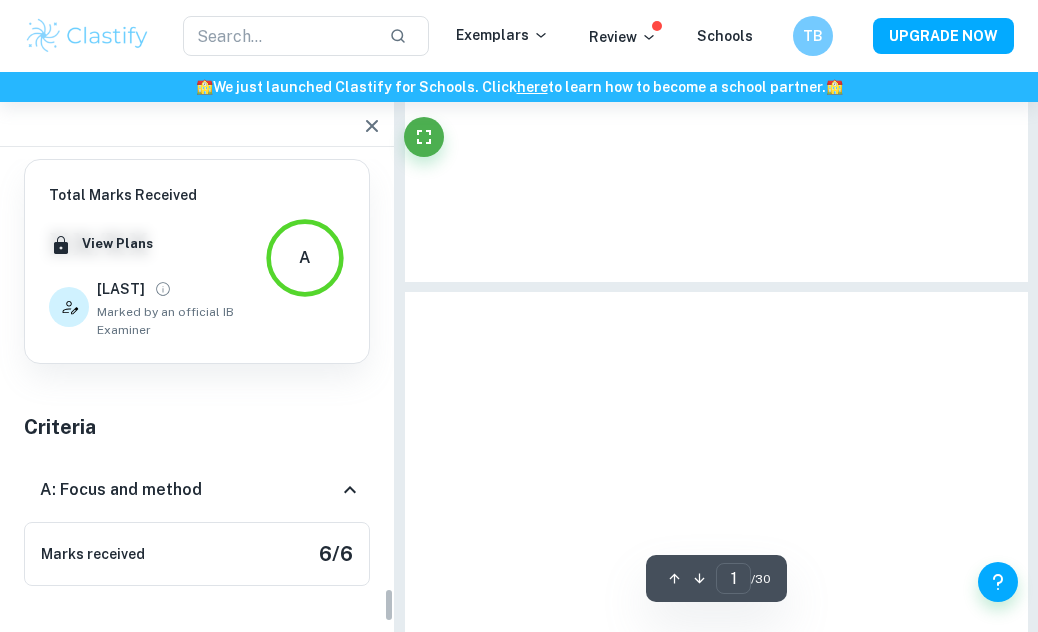 type on "25" 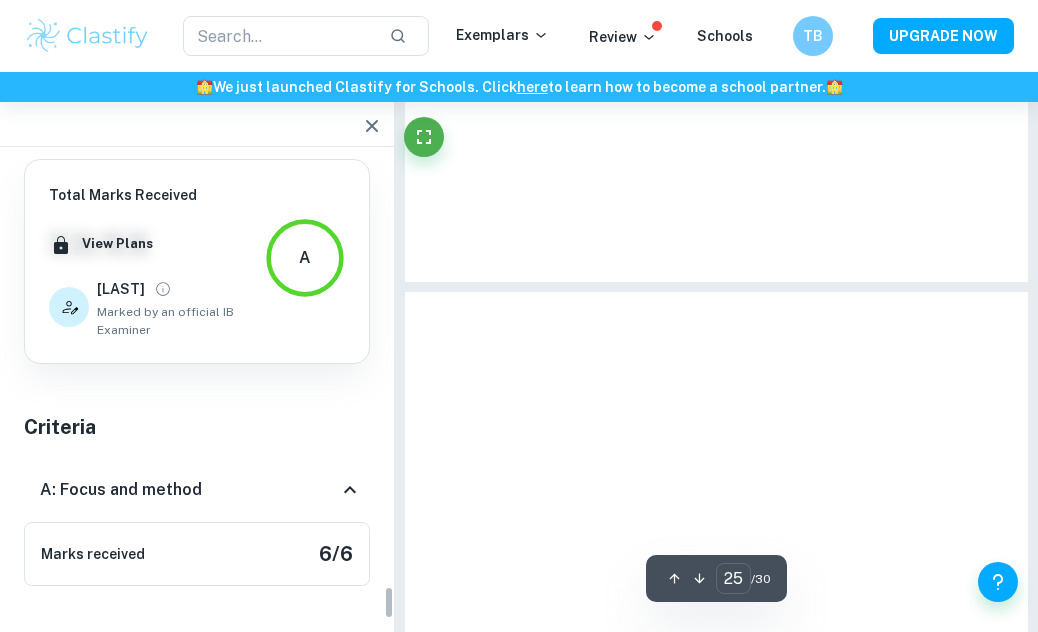 scroll, scrollTop: 6516, scrollLeft: 0, axis: vertical 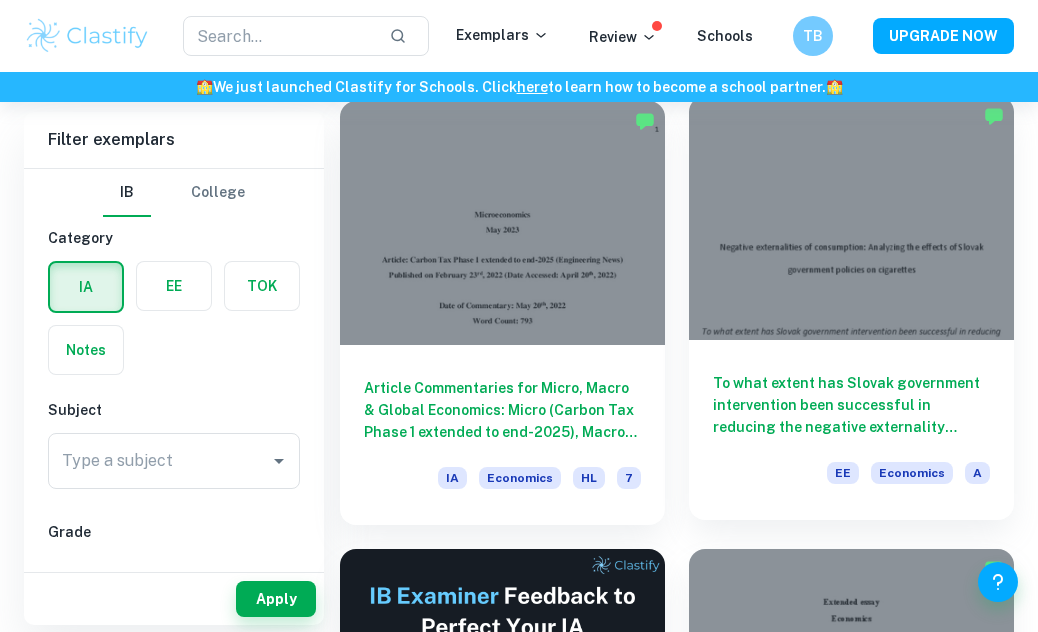 click on "To what extent has Slovak government intervention been successful in reducing the negative externality resulting from cigarette consumption in Slovakia? EE Economics A" at bounding box center (851, 430) 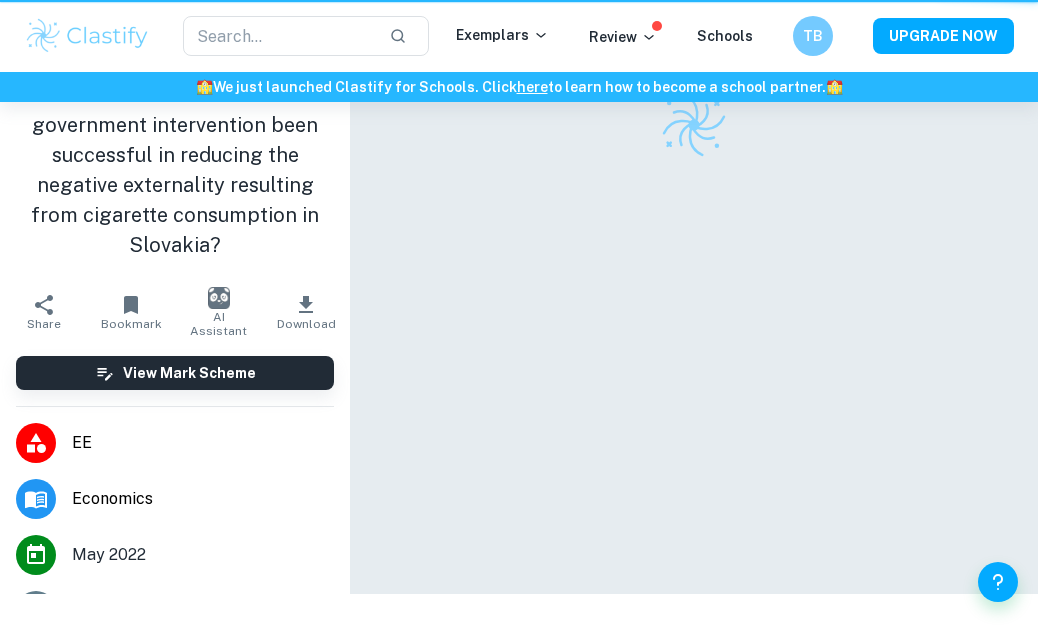 scroll, scrollTop: 0, scrollLeft: 0, axis: both 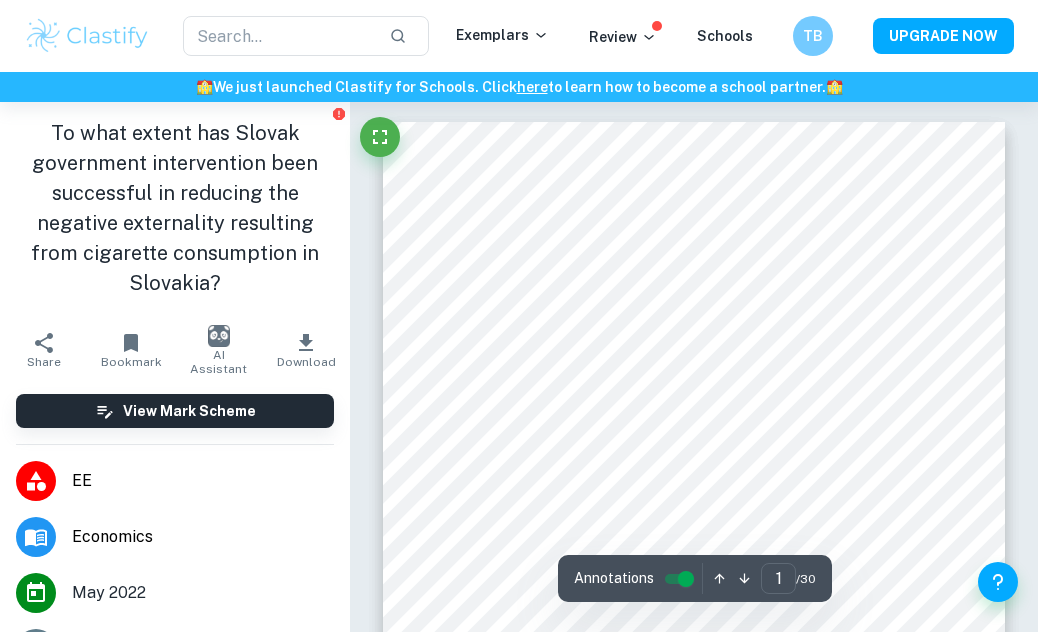 click 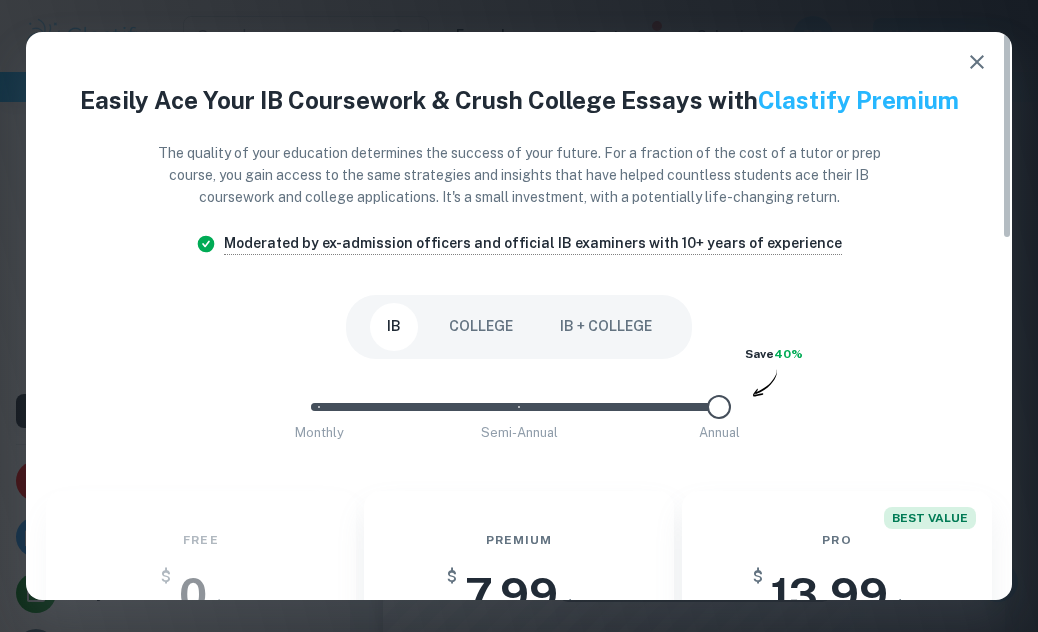 click 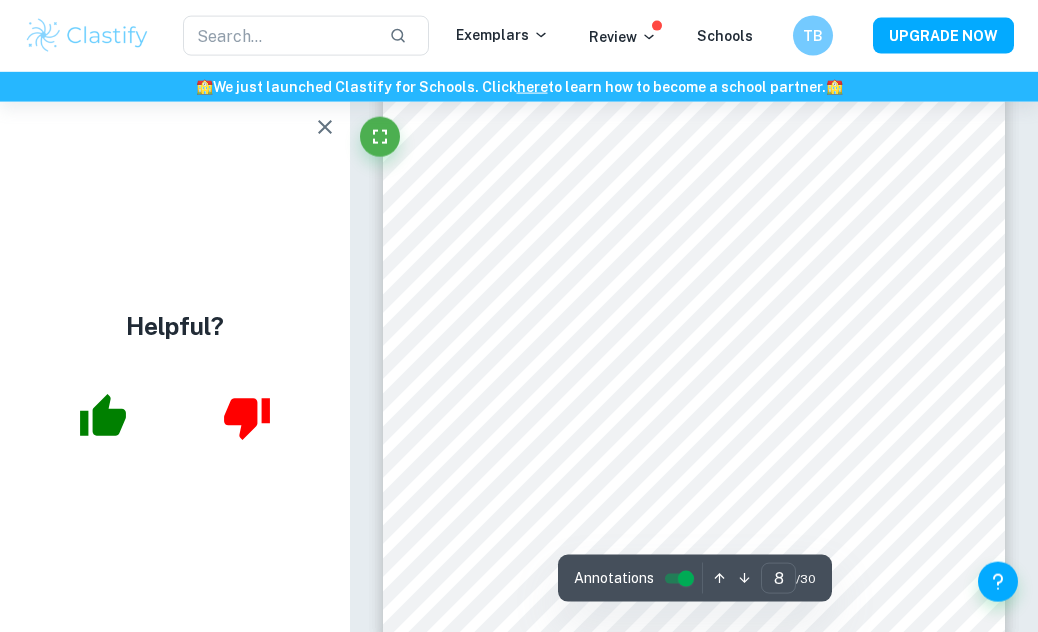 scroll, scrollTop: 6203, scrollLeft: 0, axis: vertical 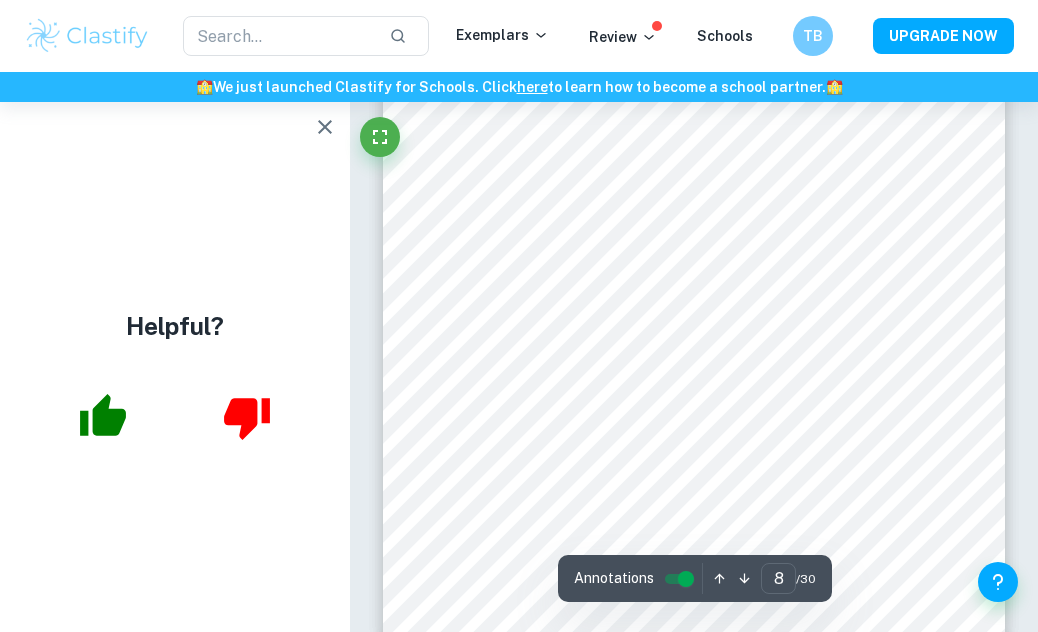 click 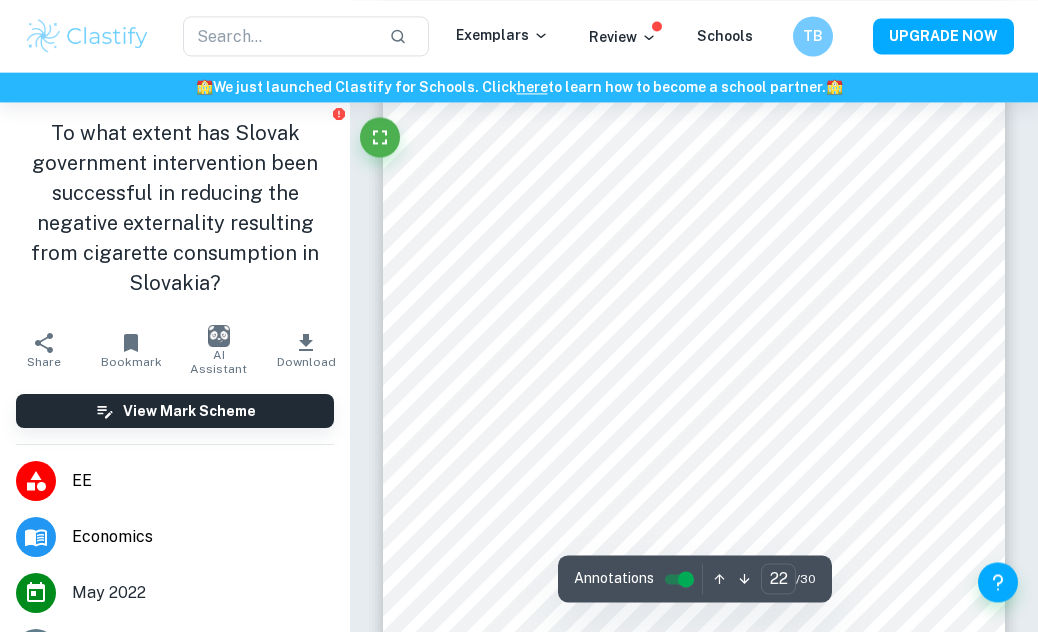 scroll, scrollTop: 17751, scrollLeft: 0, axis: vertical 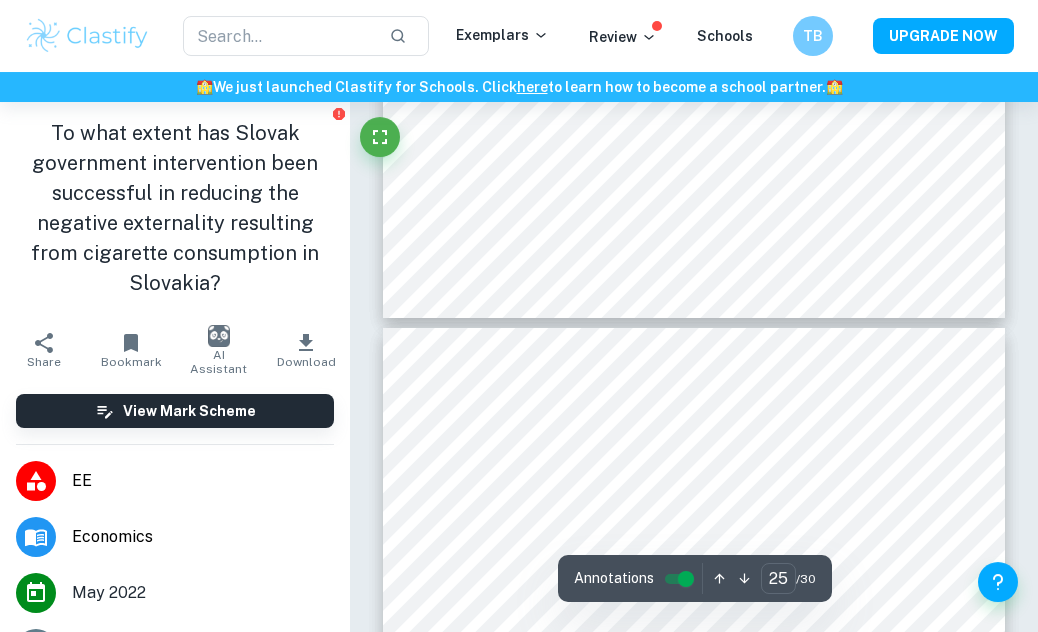 type on "24" 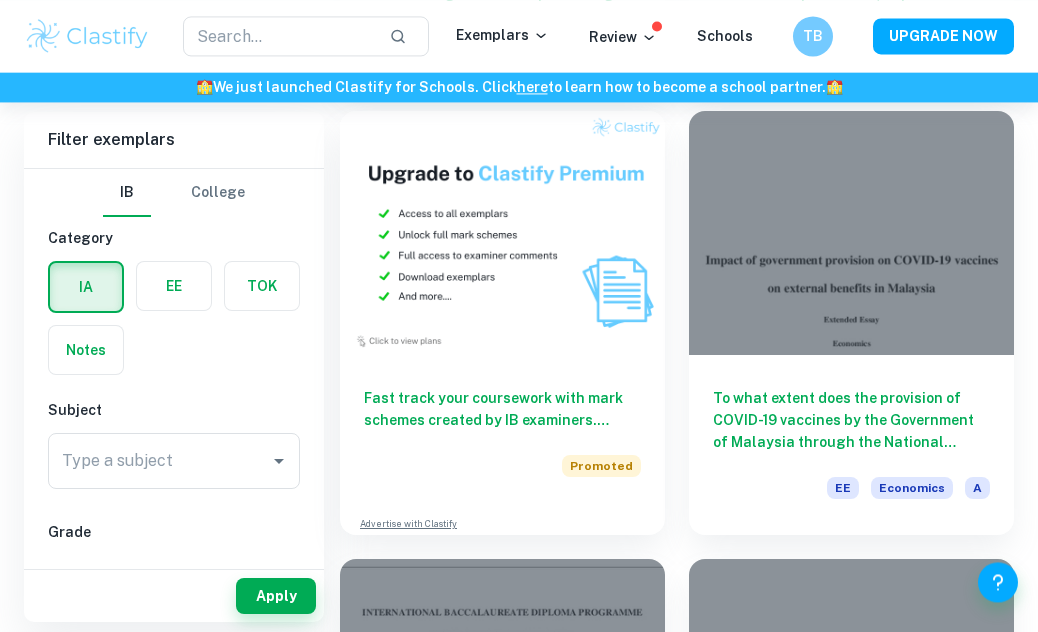 scroll, scrollTop: 1450, scrollLeft: 0, axis: vertical 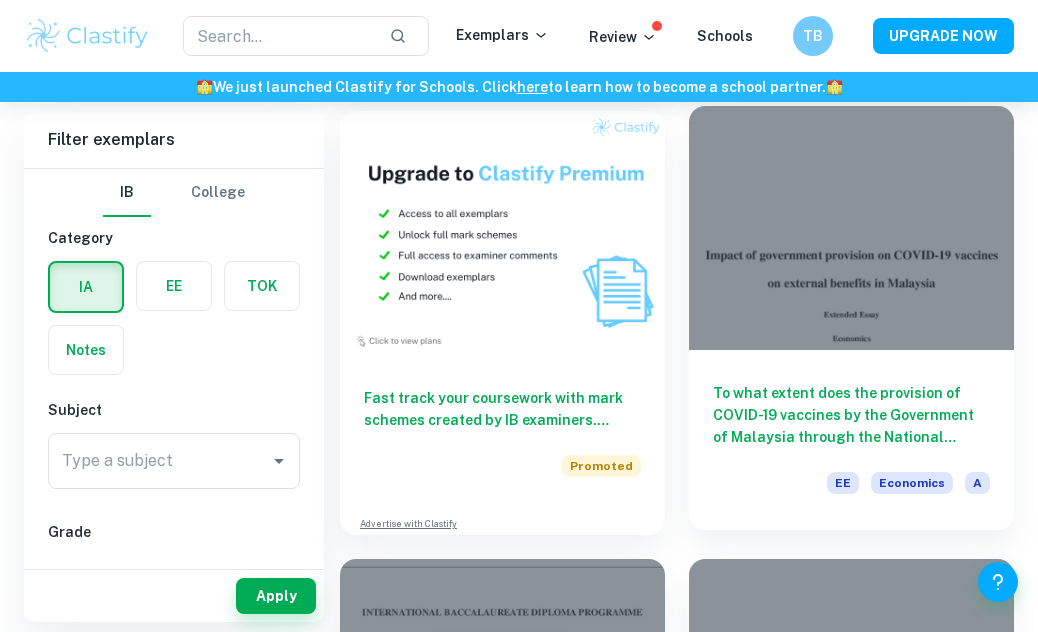 click on "To what extent does the provision of COVID-19 vaccines by the Government of Malaysia through the National COVID-19 Immunisation Programme (NCIP) effective to recover the GDP and reduce the unemployment rate in Malaysia?" at bounding box center (851, 415) 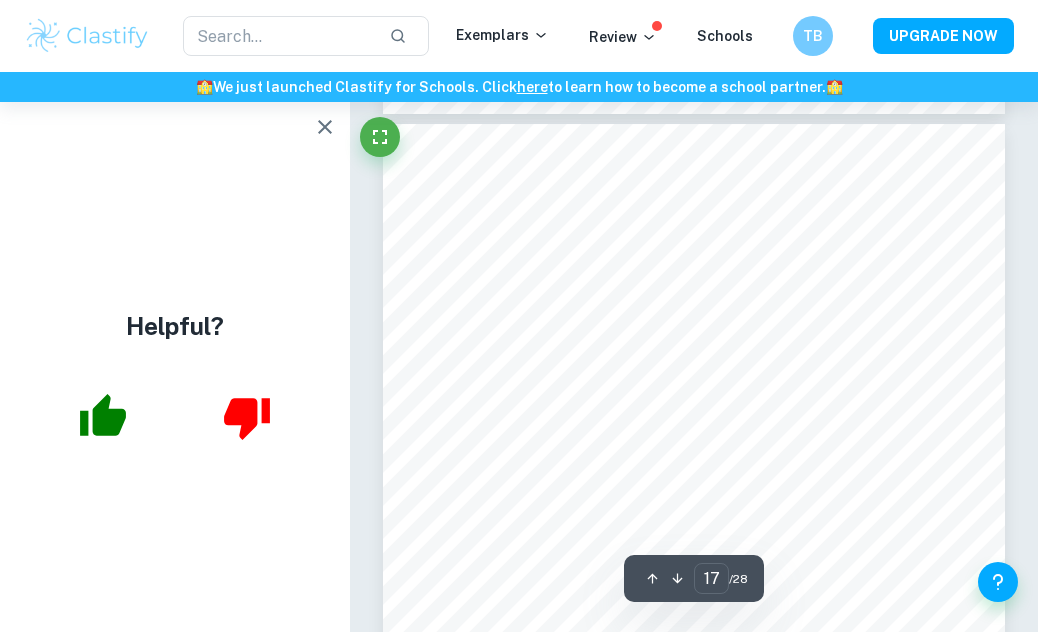 scroll, scrollTop: 14654, scrollLeft: 0, axis: vertical 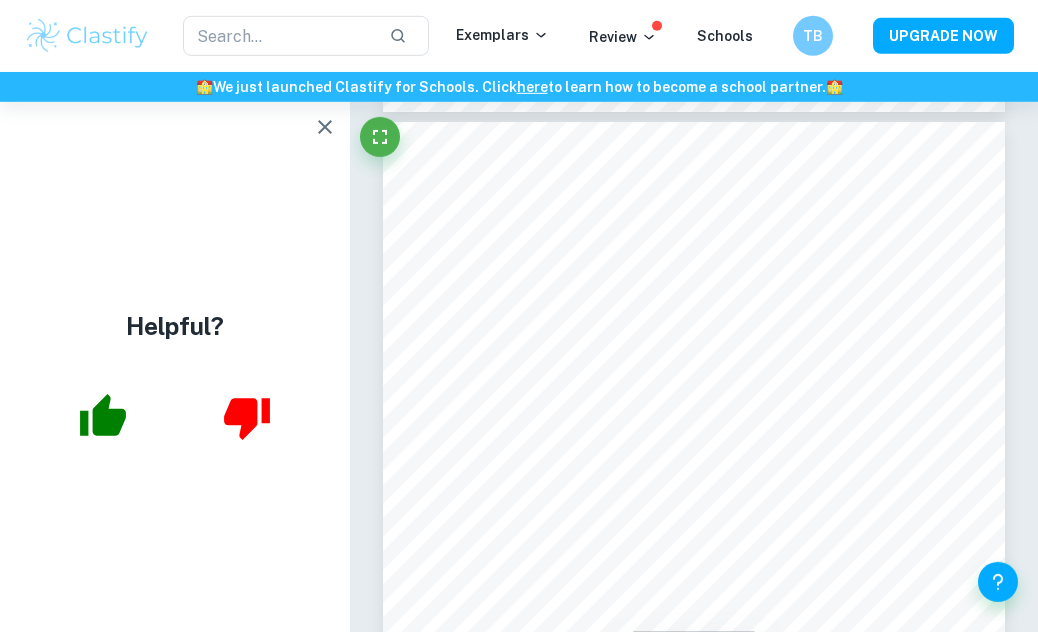 click 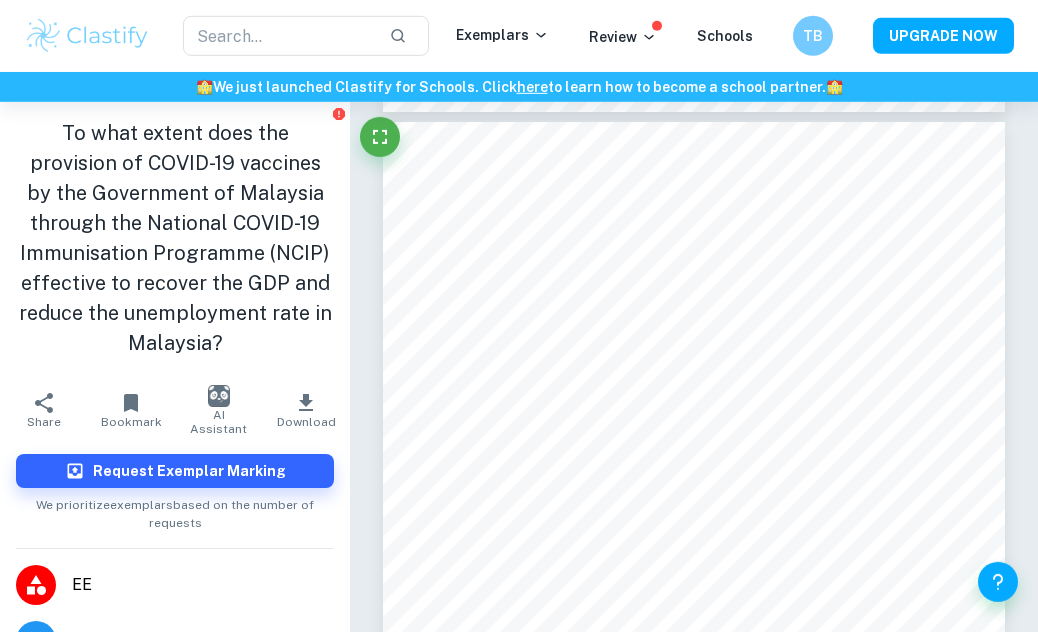 scroll, scrollTop: 0, scrollLeft: 0, axis: both 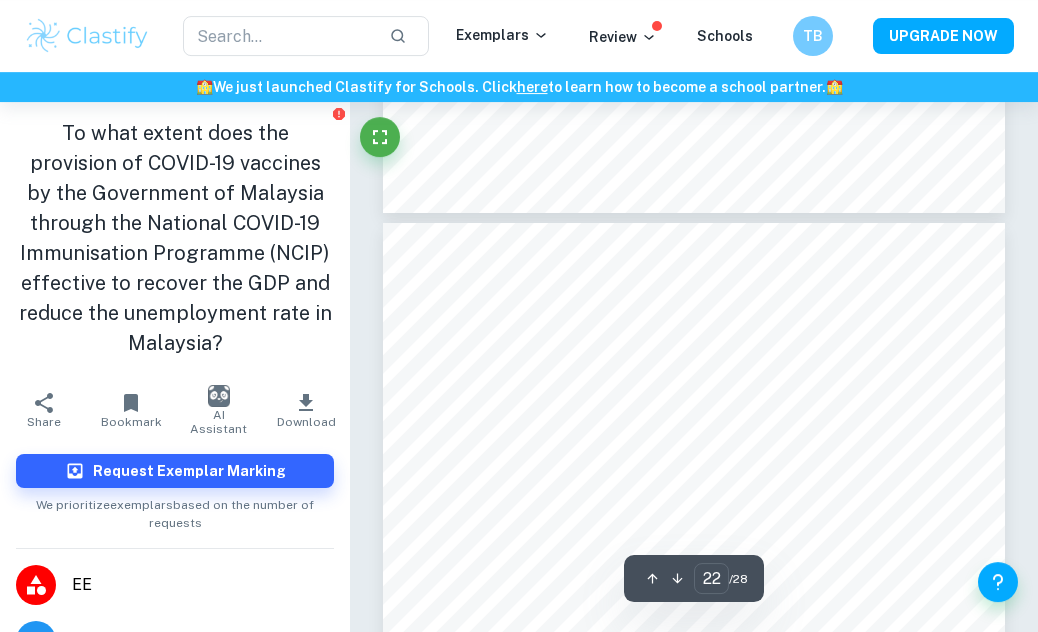 type on "21" 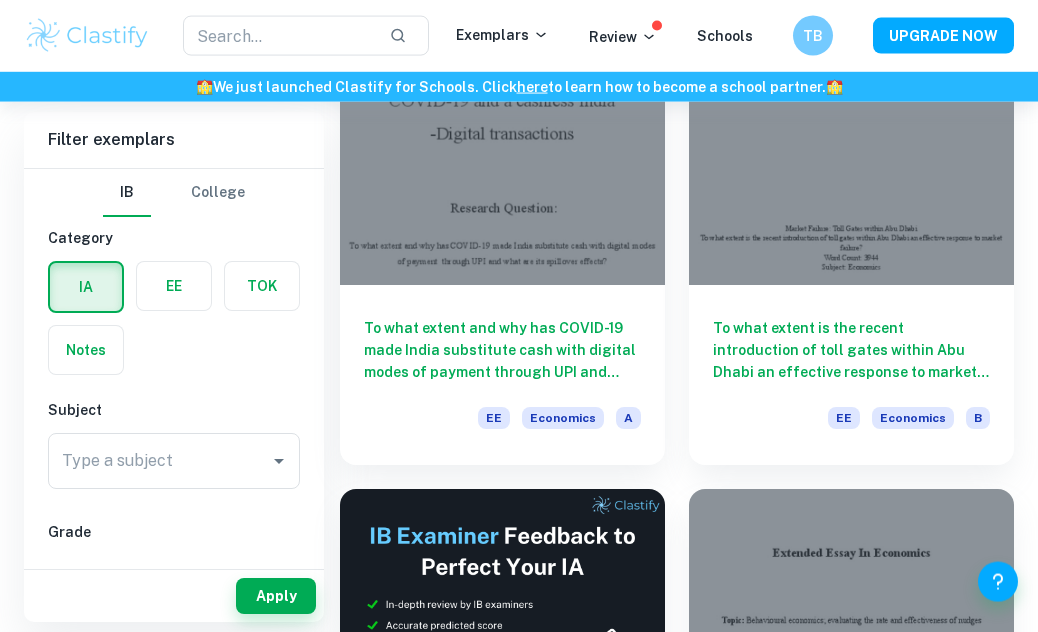 scroll, scrollTop: 3760, scrollLeft: 0, axis: vertical 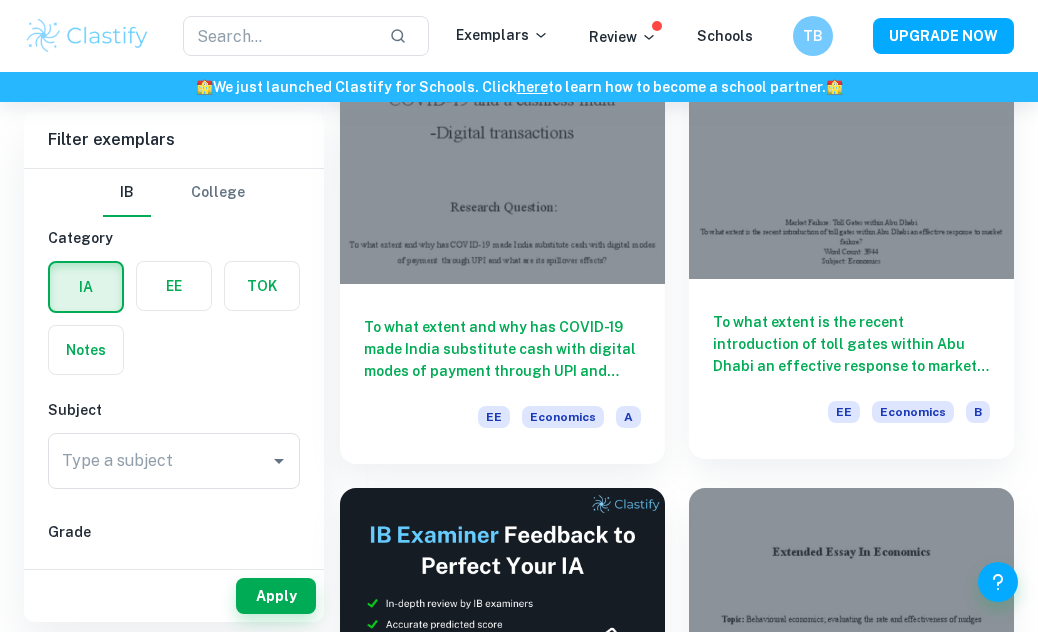 click at bounding box center [851, 157] 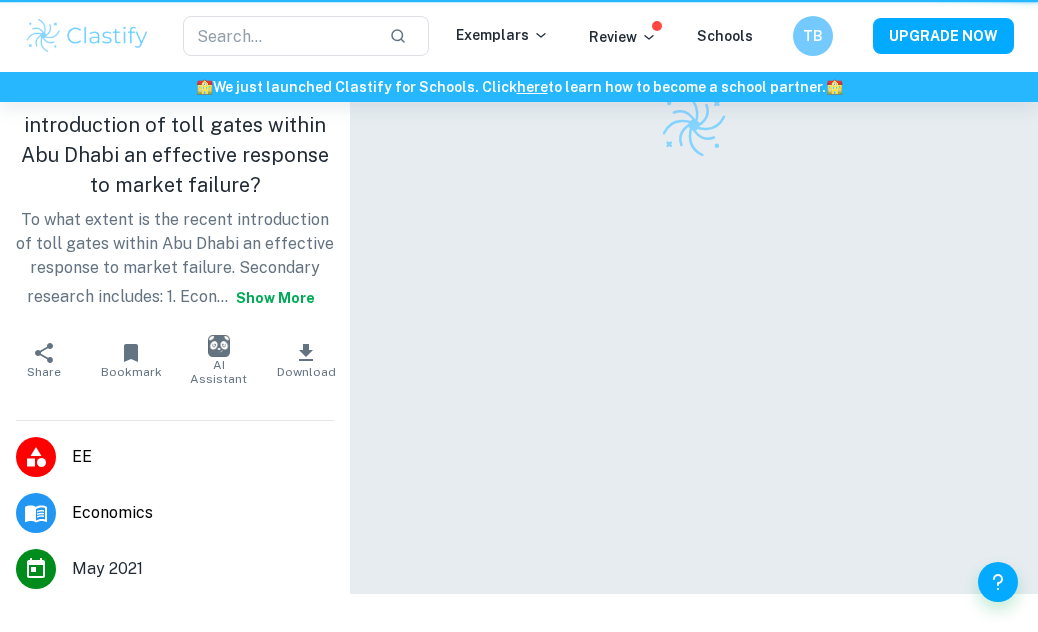 scroll, scrollTop: 0, scrollLeft: 0, axis: both 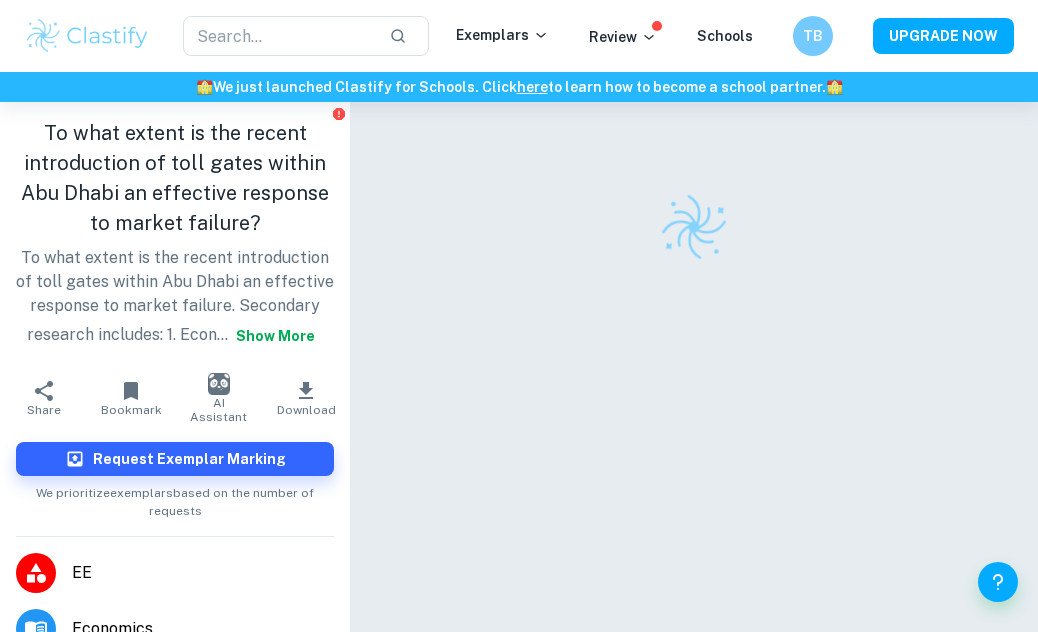 click on "Show more" at bounding box center (275, 336) 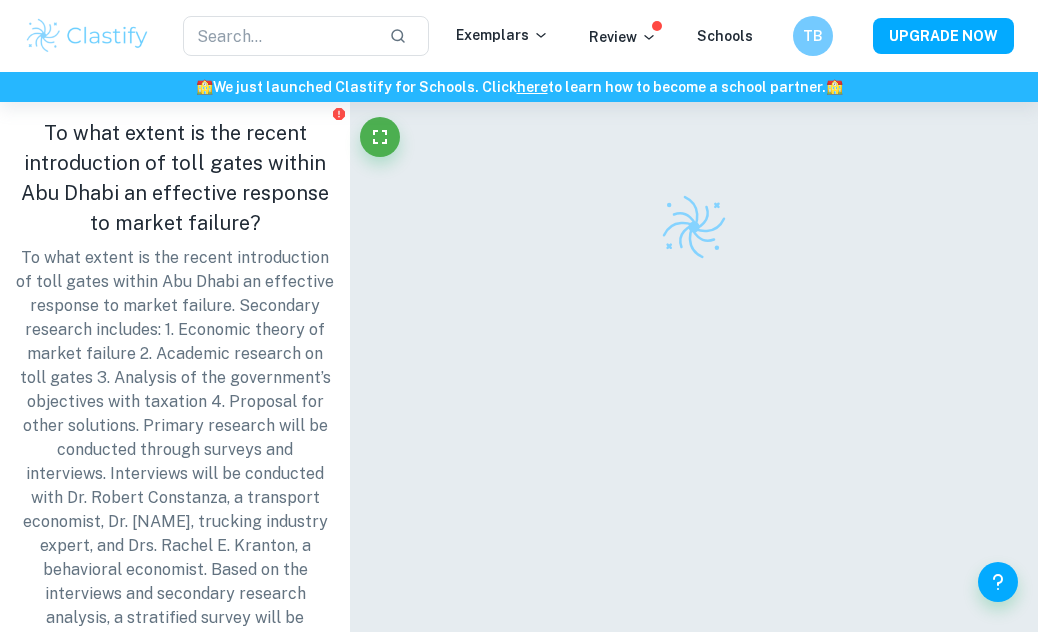 scroll, scrollTop: 78, scrollLeft: 0, axis: vertical 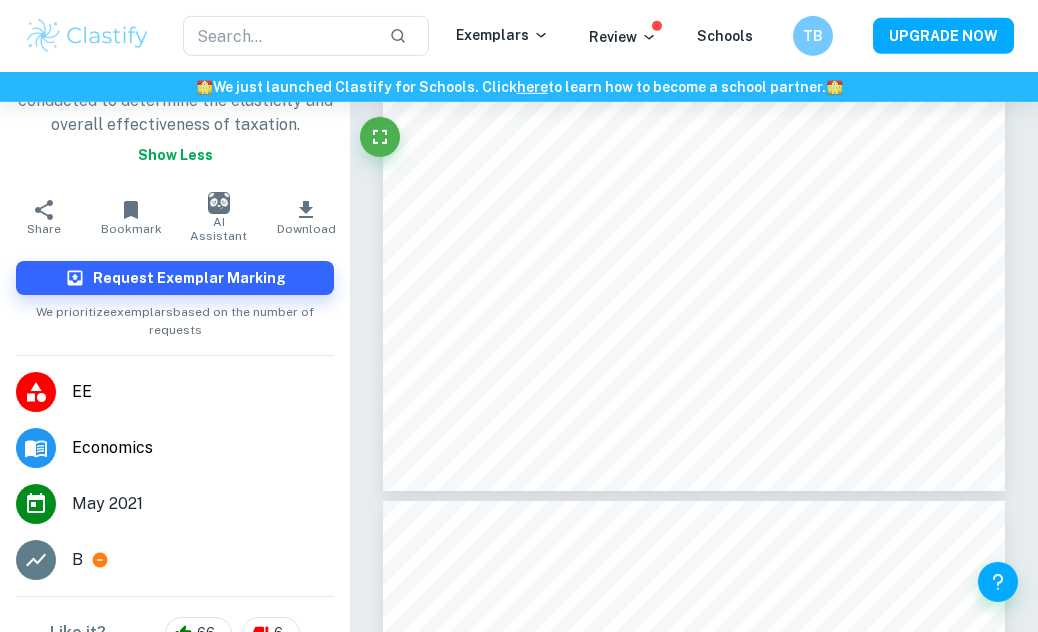 click on "B" at bounding box center [77, 560] 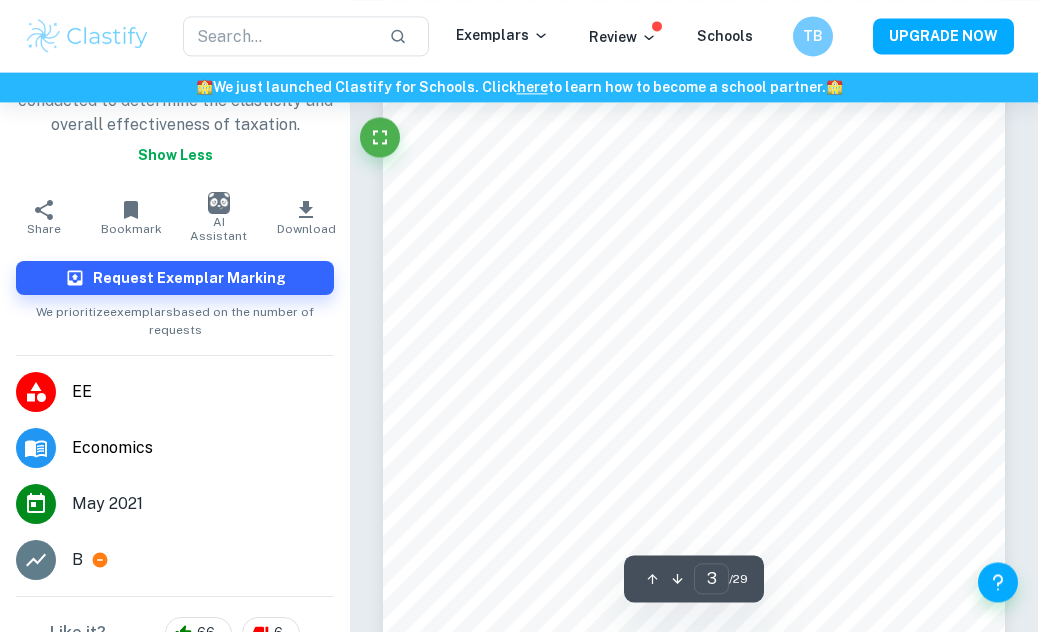 scroll, scrollTop: 2017, scrollLeft: 0, axis: vertical 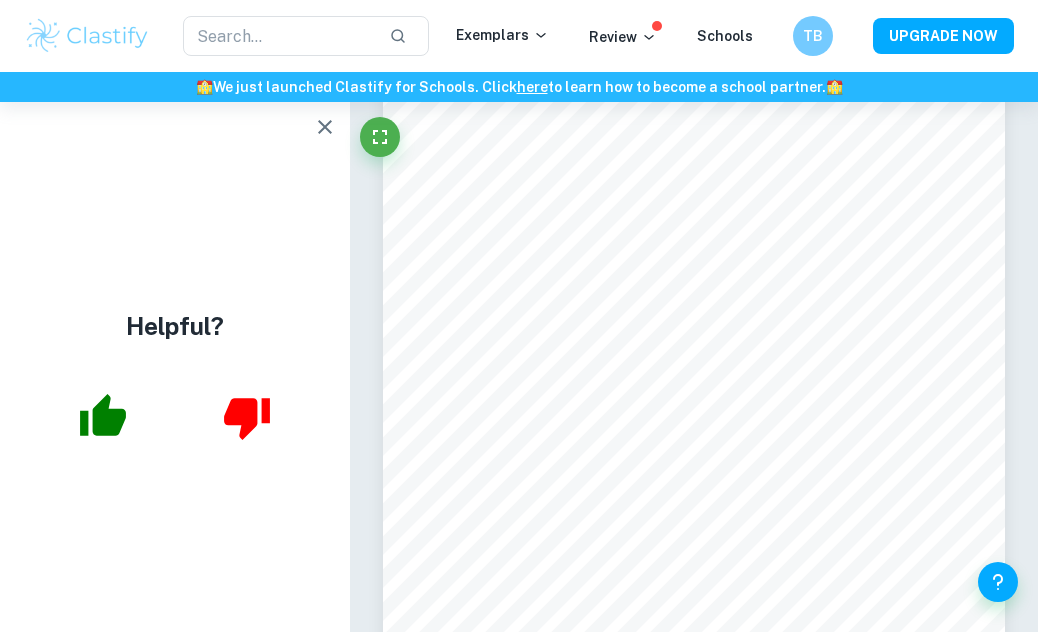 click 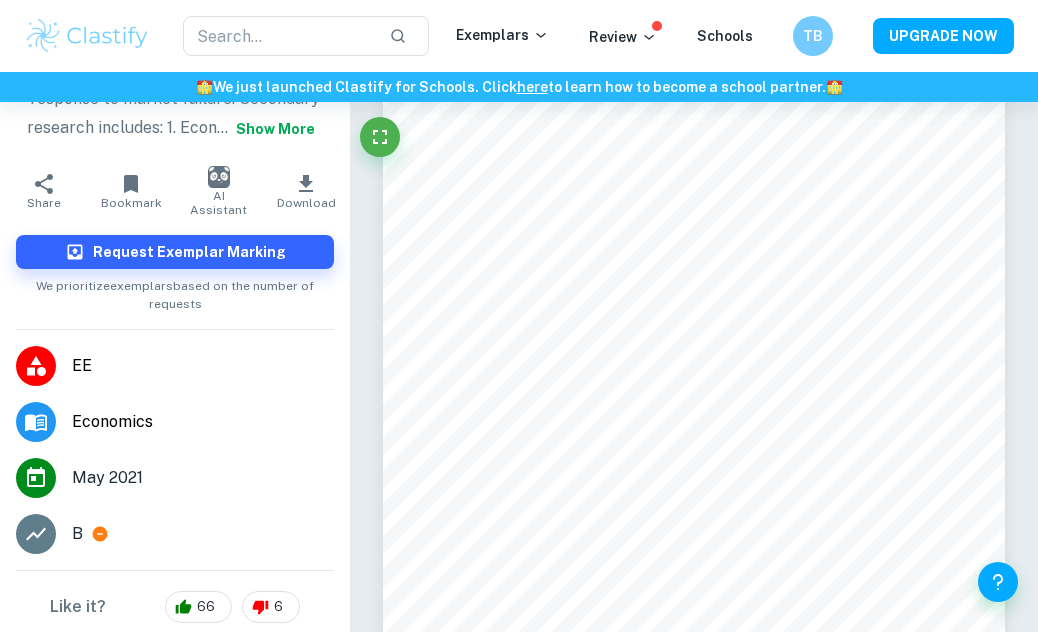 scroll, scrollTop: 205, scrollLeft: 0, axis: vertical 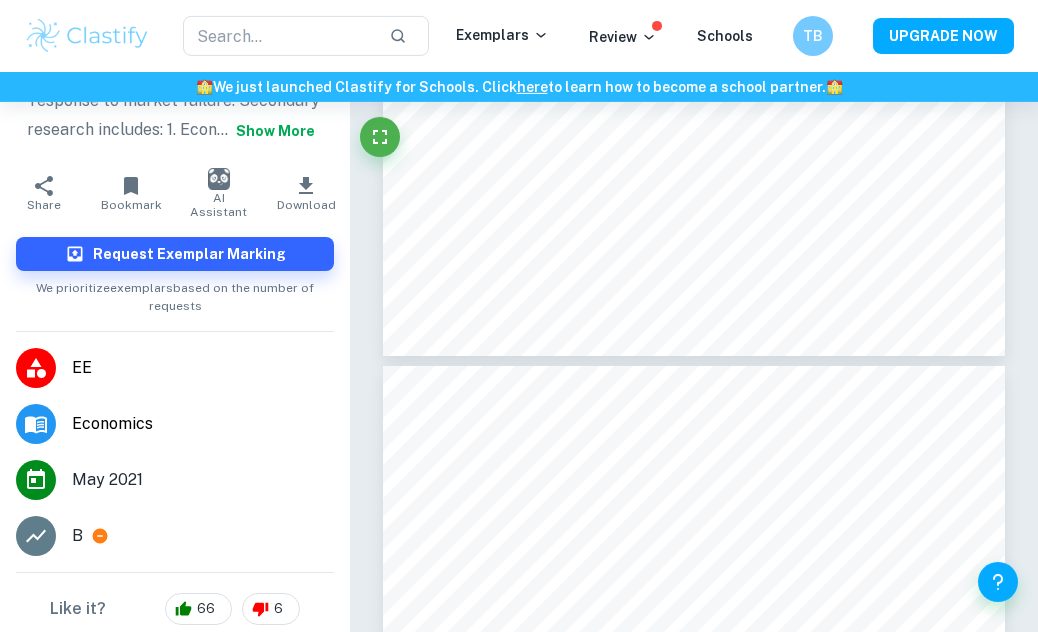 type on "7" 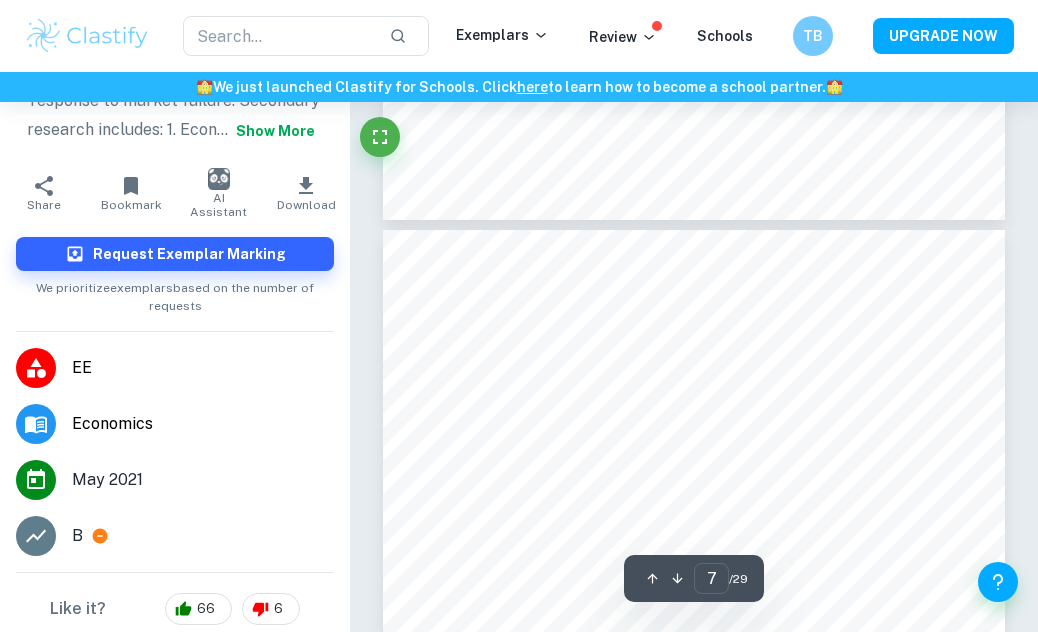 scroll, scrollTop: 4991, scrollLeft: 0, axis: vertical 